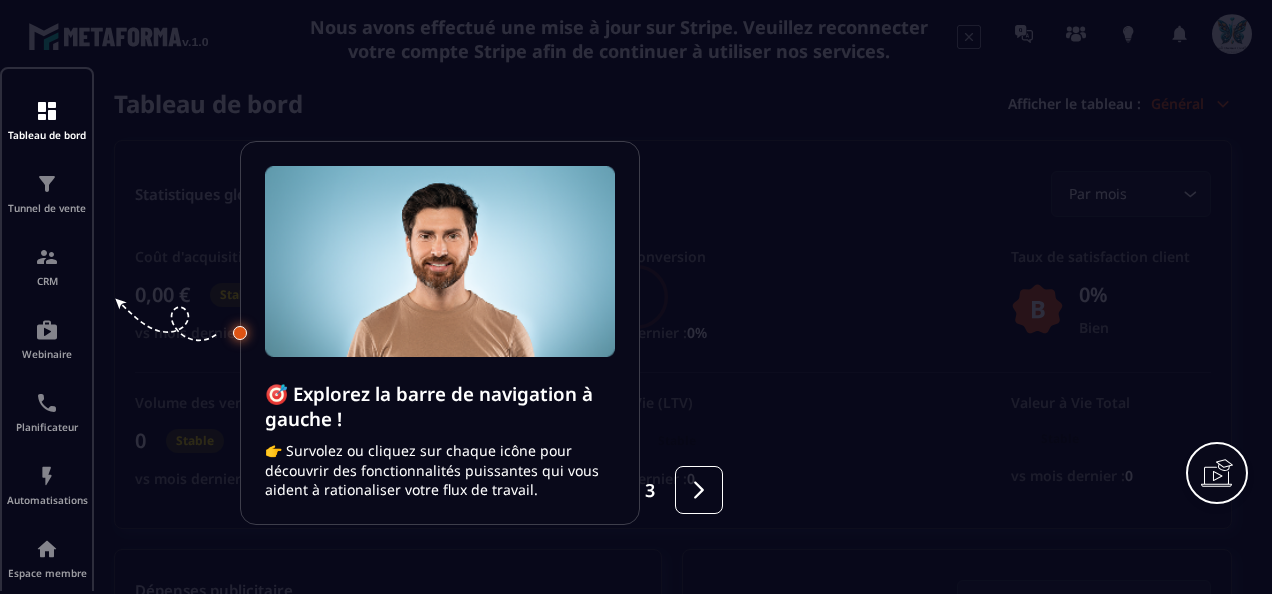 scroll, scrollTop: 0, scrollLeft: 0, axis: both 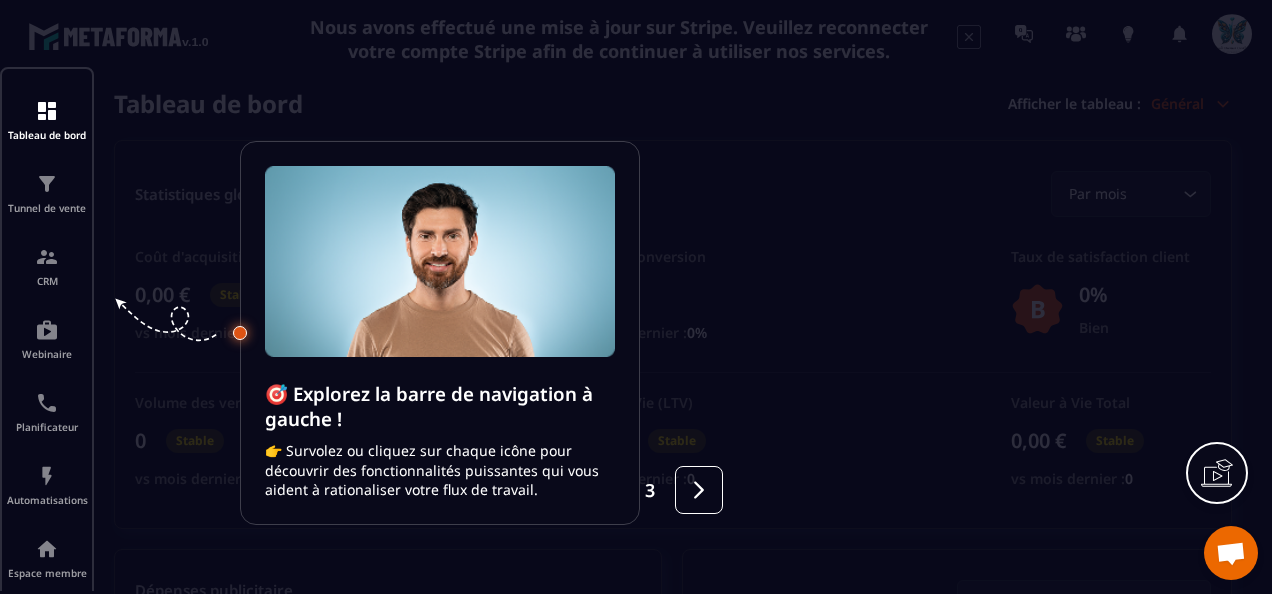 click at bounding box center [636, 297] 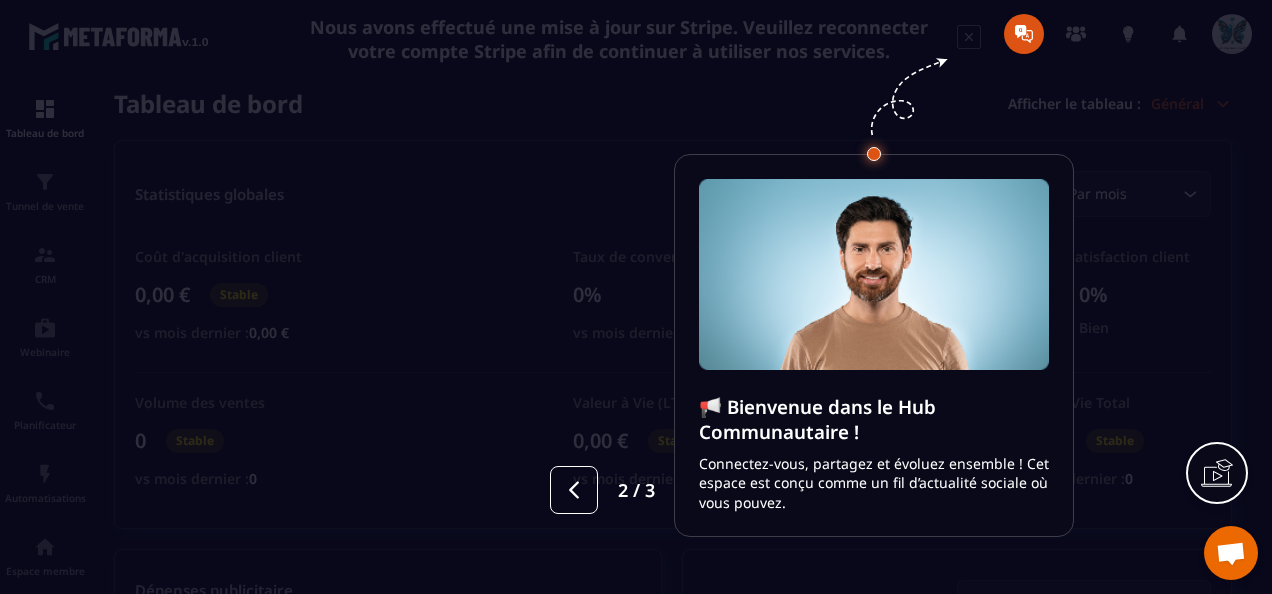 click at bounding box center [636, 297] 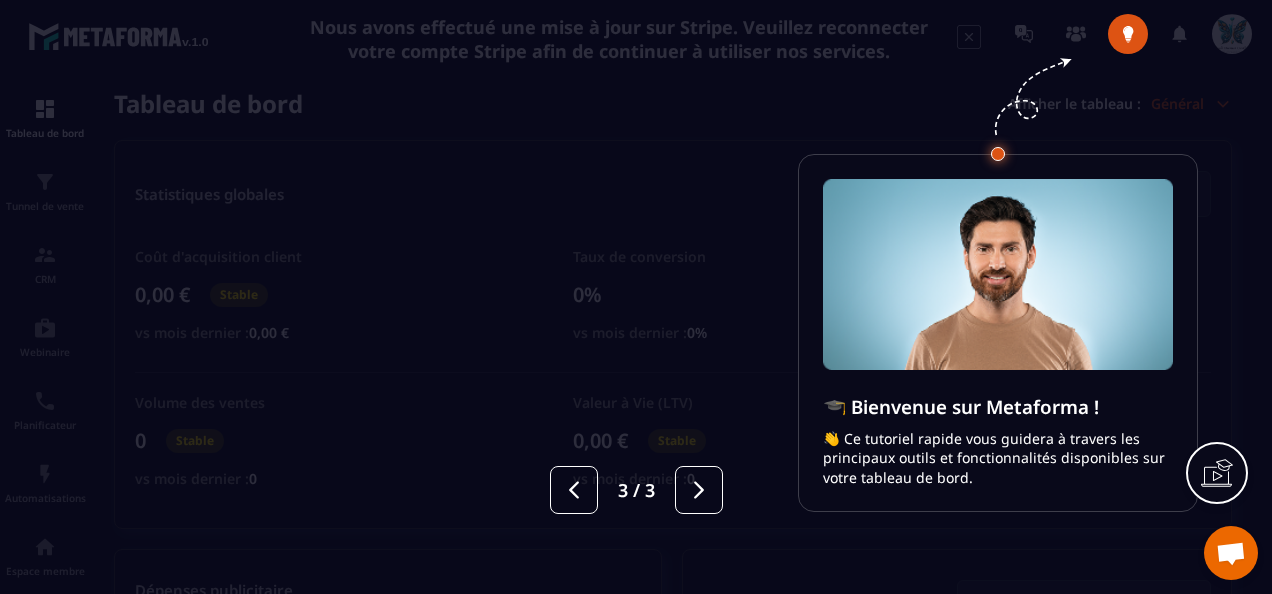 click at bounding box center [636, 297] 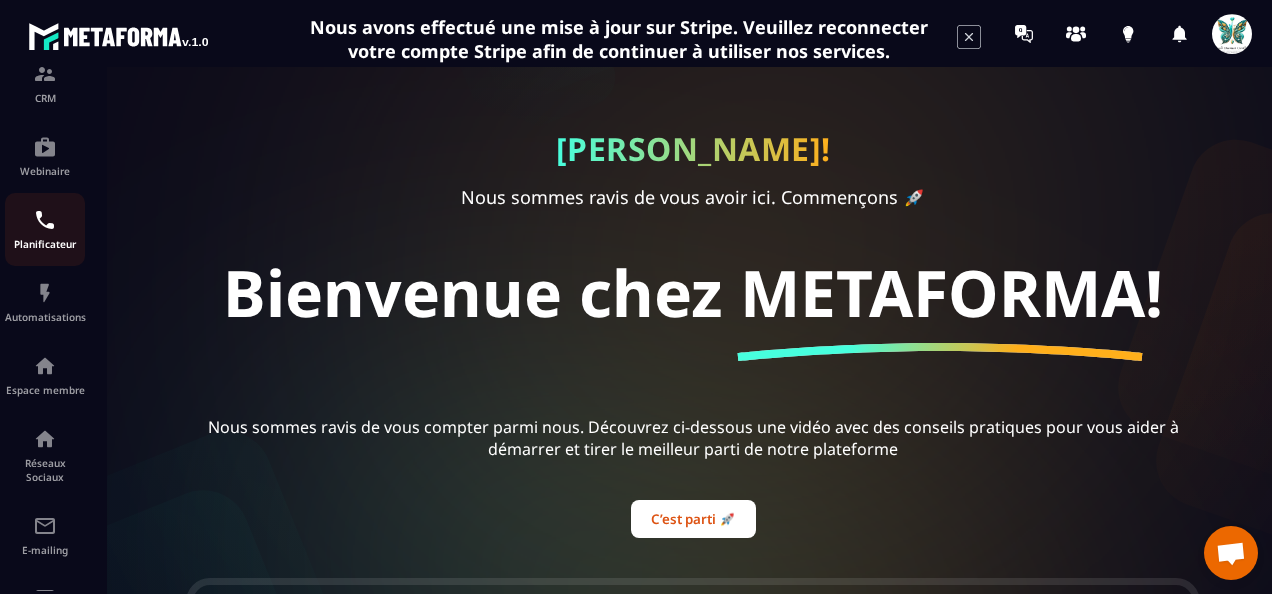 scroll, scrollTop: 200, scrollLeft: 0, axis: vertical 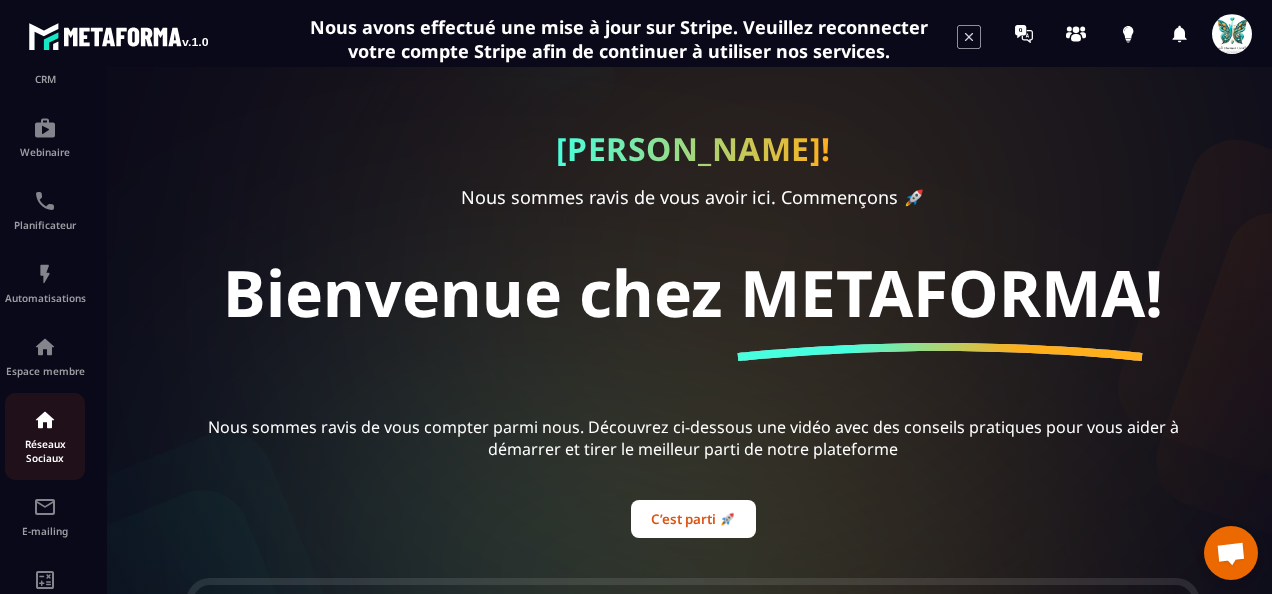 click on "Réseaux Sociaux" at bounding box center [45, 451] 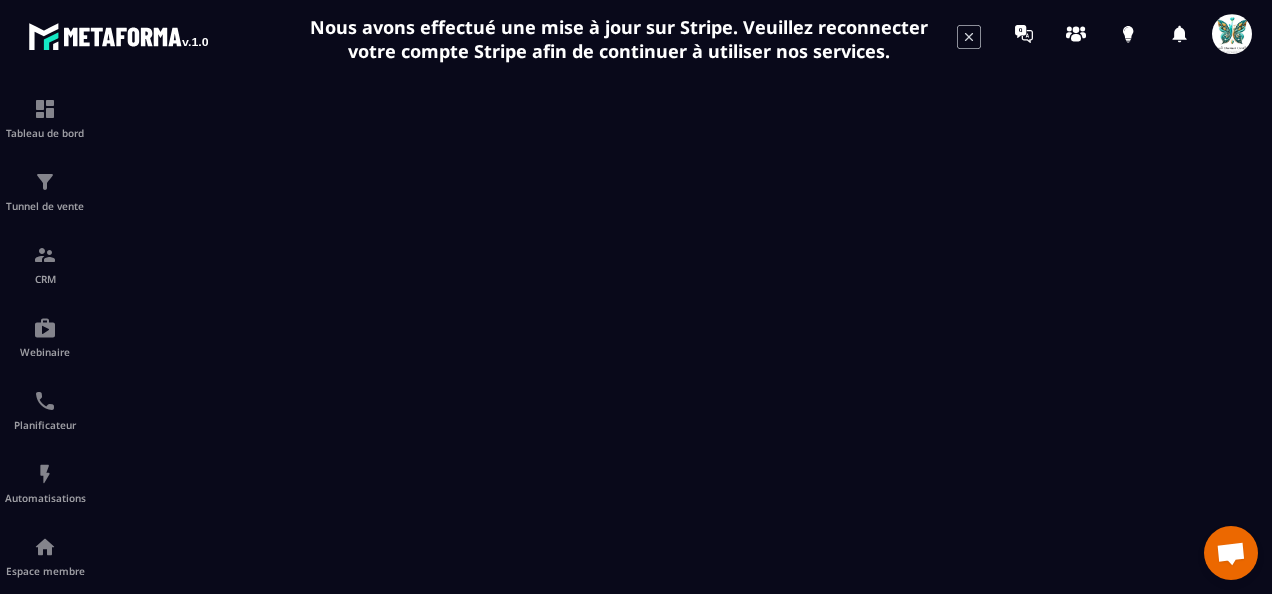 click at bounding box center (1231, 555) 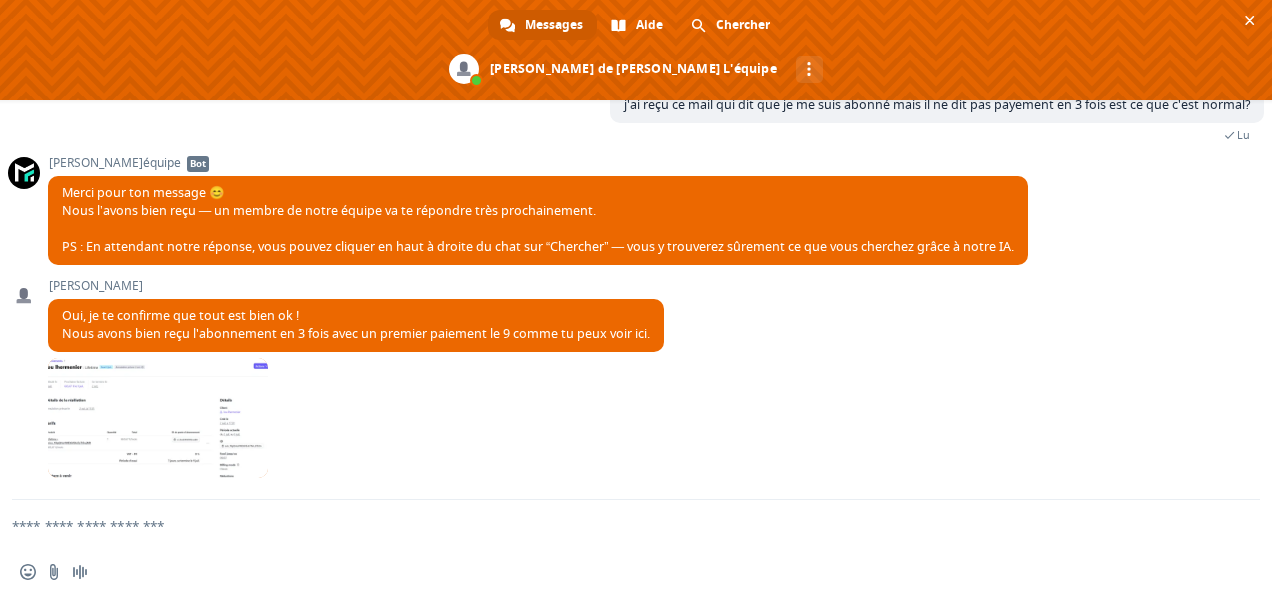 click at bounding box center (612, 525) 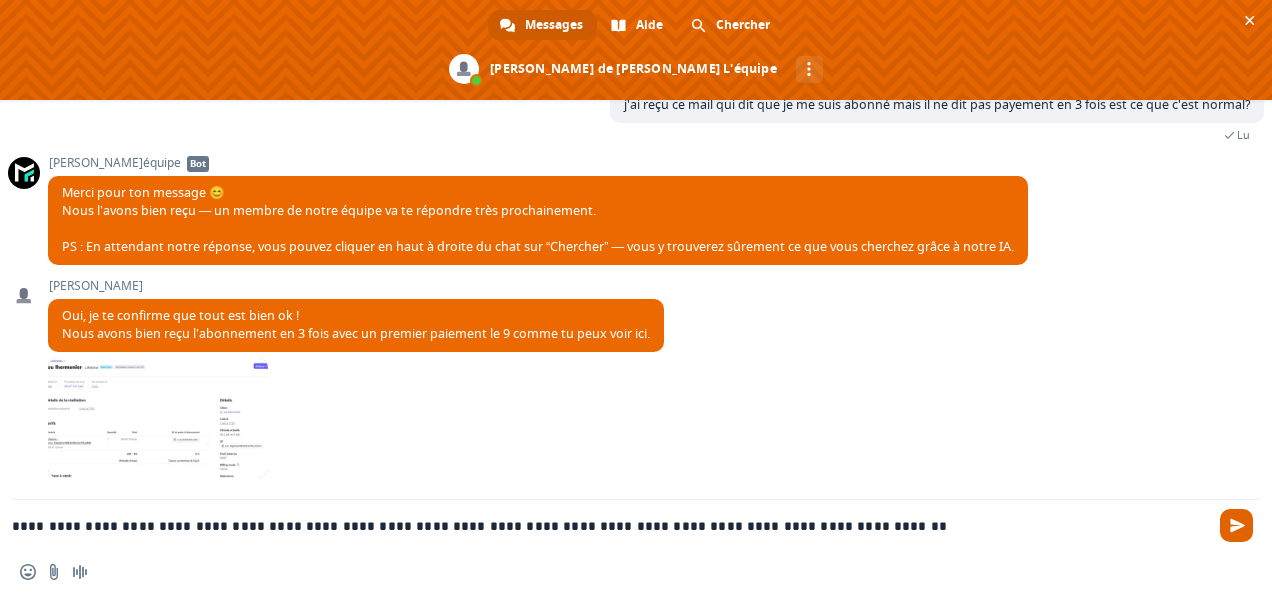 type on "**********" 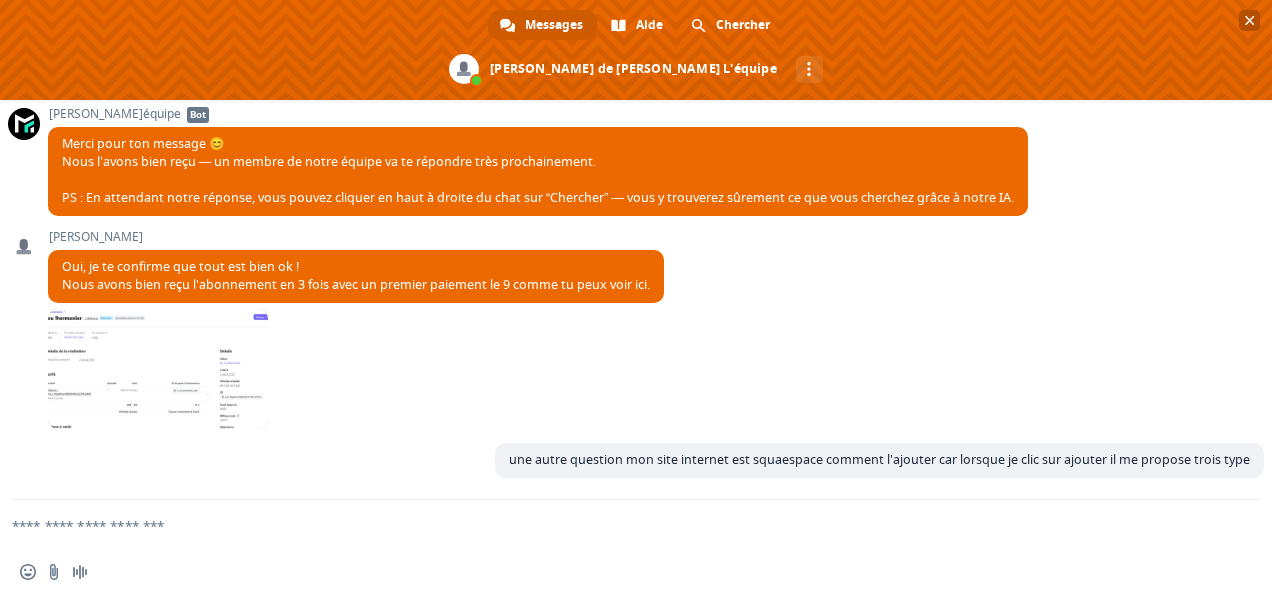 scroll, scrollTop: 2784, scrollLeft: 0, axis: vertical 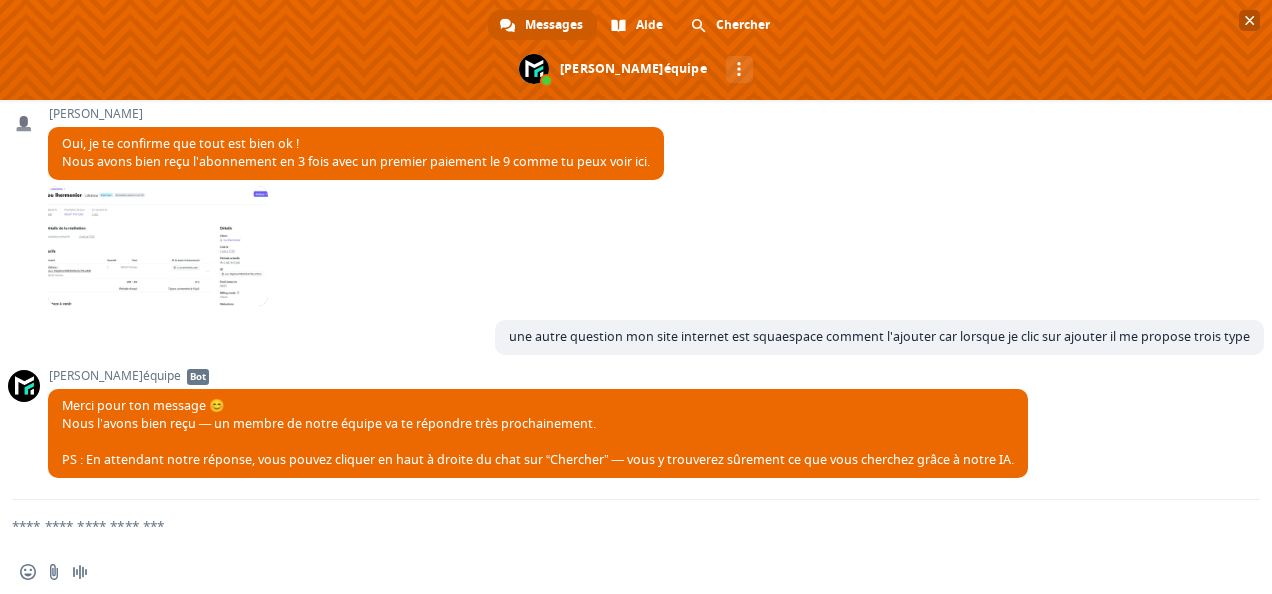 click at bounding box center (636, 50) 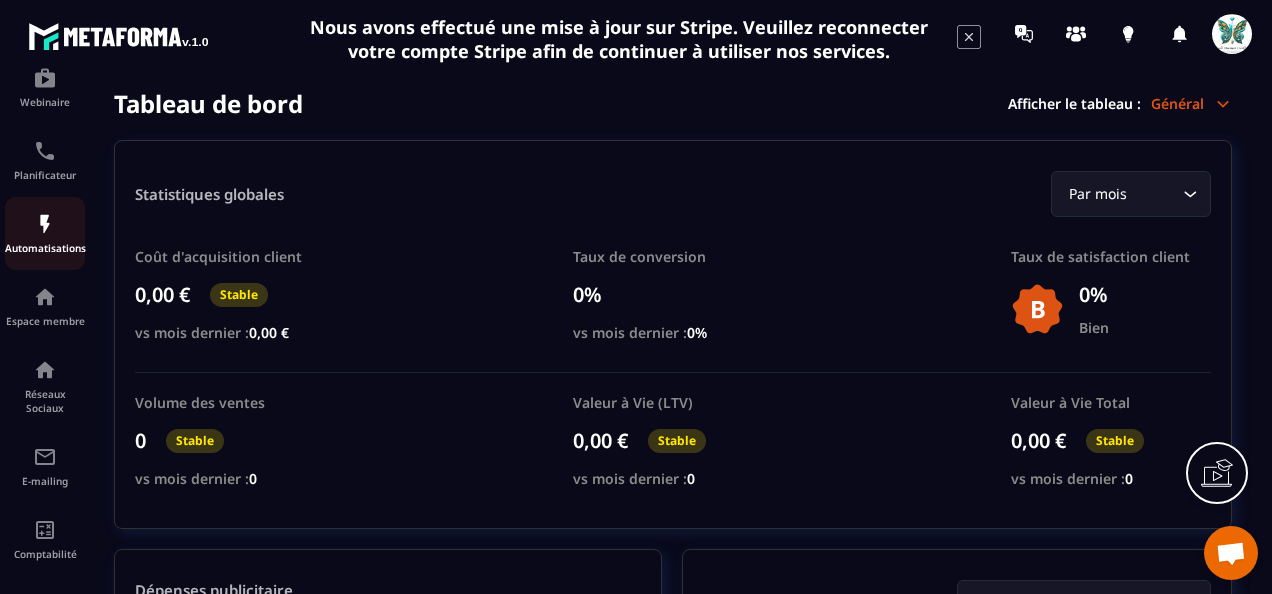 scroll, scrollTop: 300, scrollLeft: 0, axis: vertical 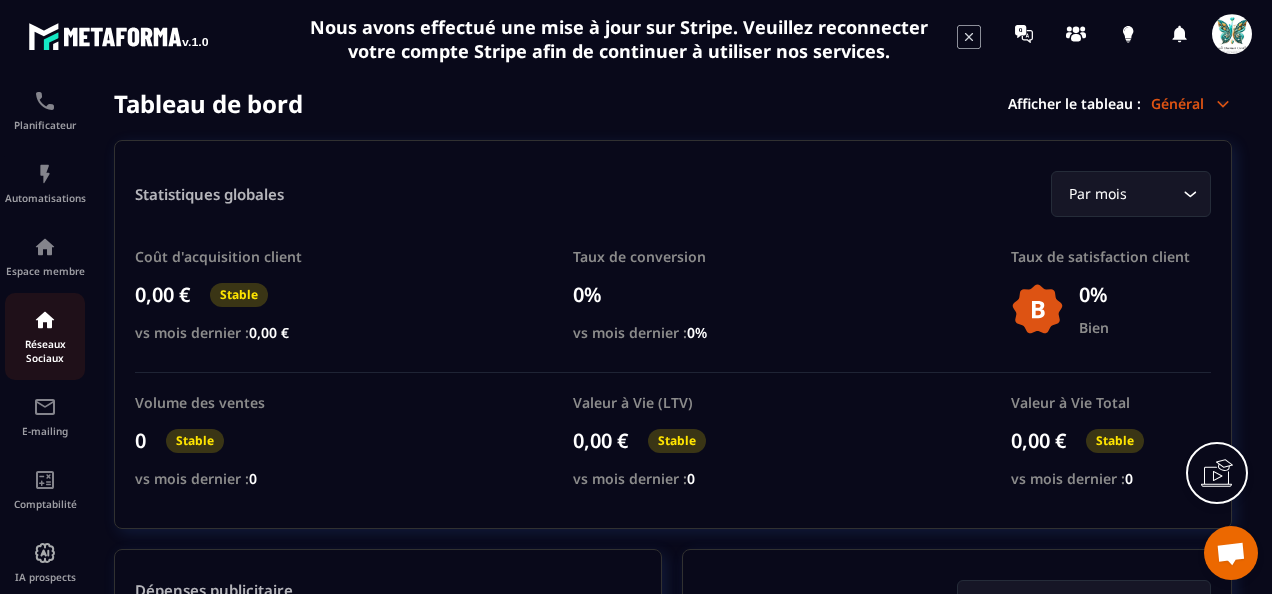 click on "Réseaux Sociaux" at bounding box center [45, 351] 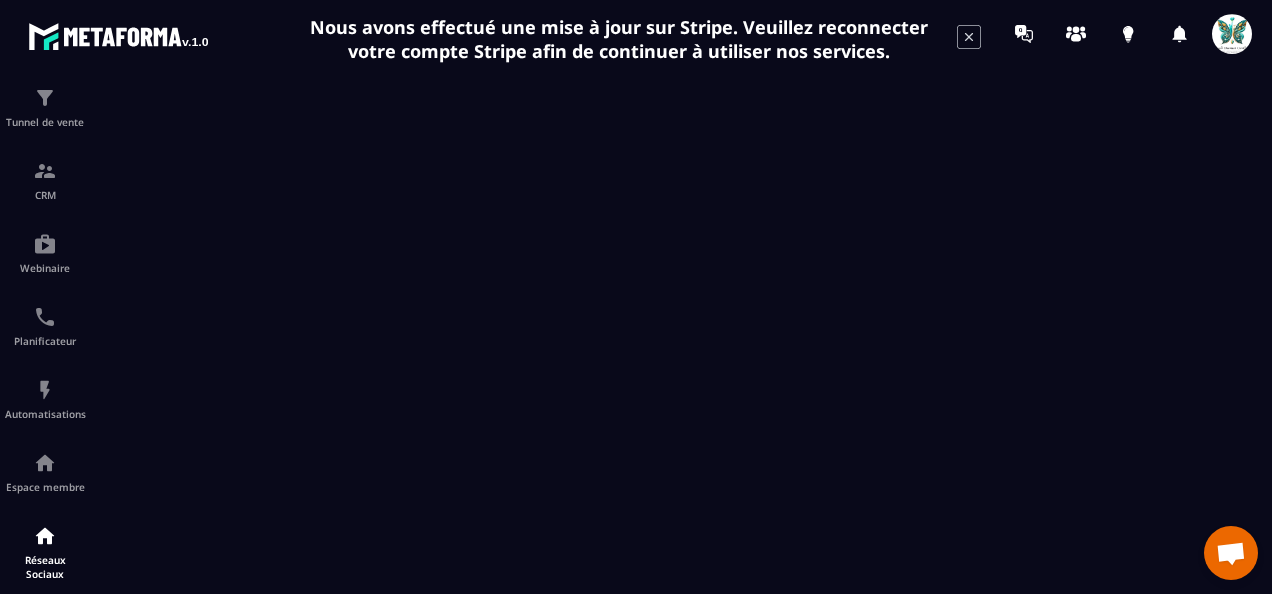 scroll, scrollTop: 330, scrollLeft: 0, axis: vertical 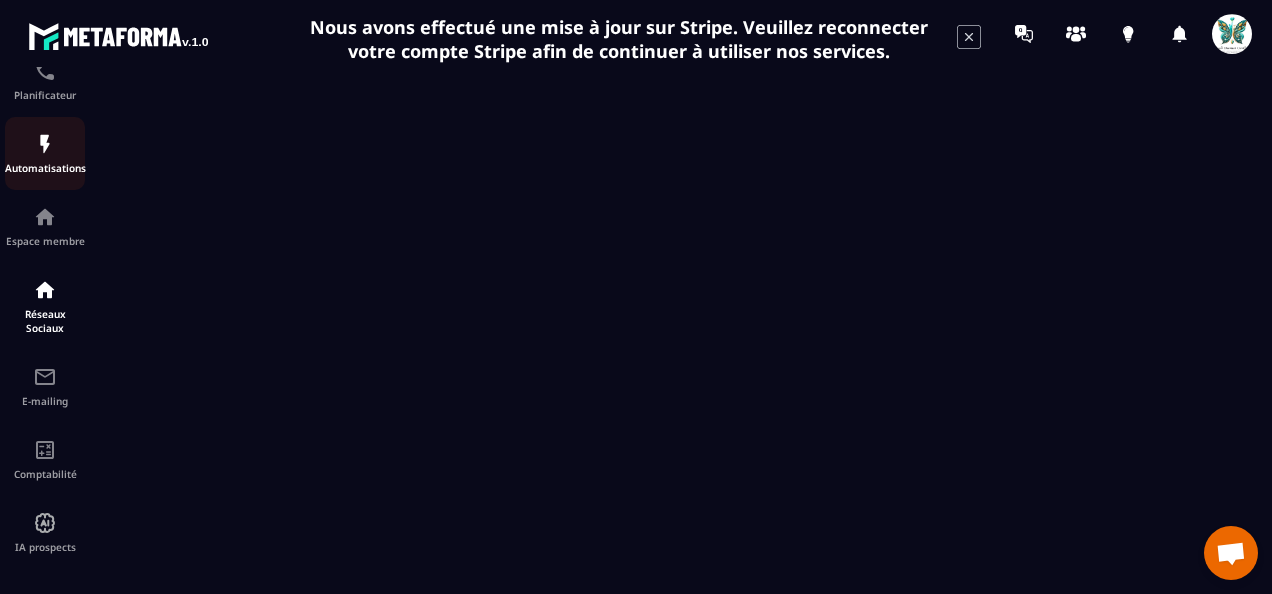 click on "Automatisations" at bounding box center [45, 168] 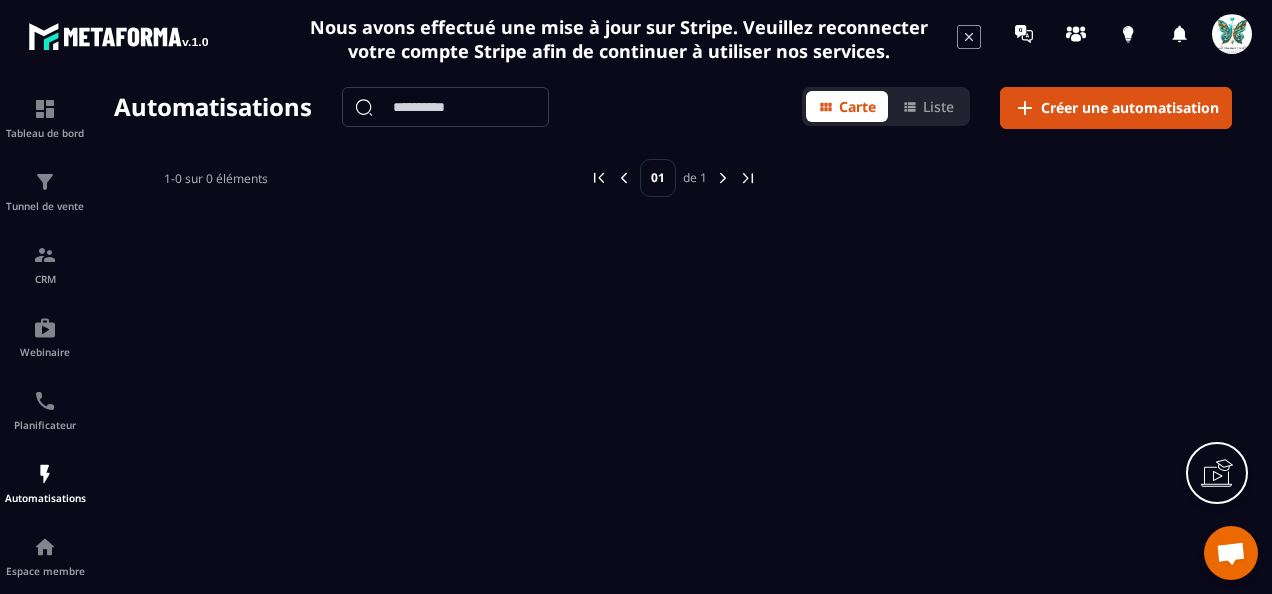 click 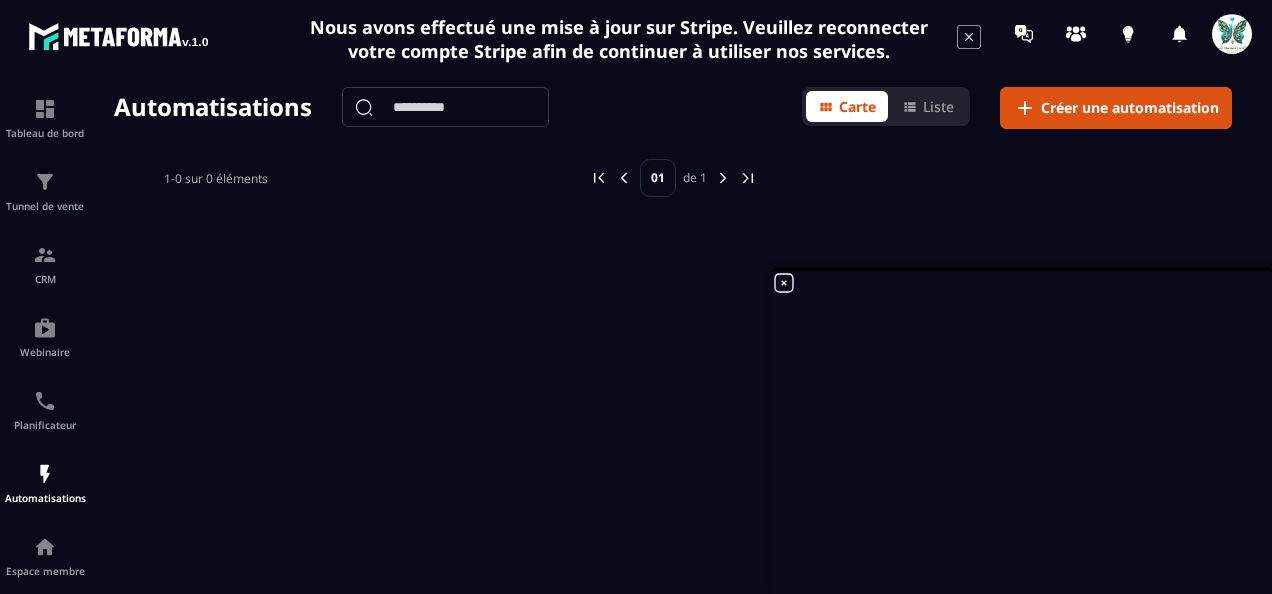click on "Automatisations Carte Liste Créer une automatisation 1-0 sur 0 éléments 01 de 1" 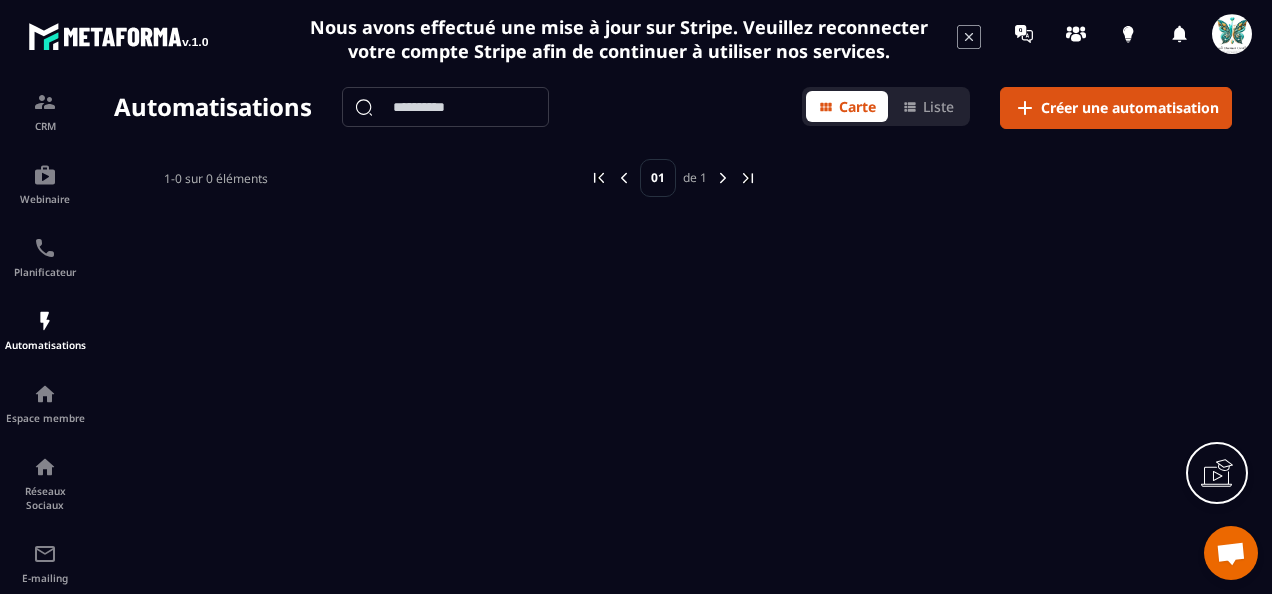 scroll, scrollTop: 200, scrollLeft: 0, axis: vertical 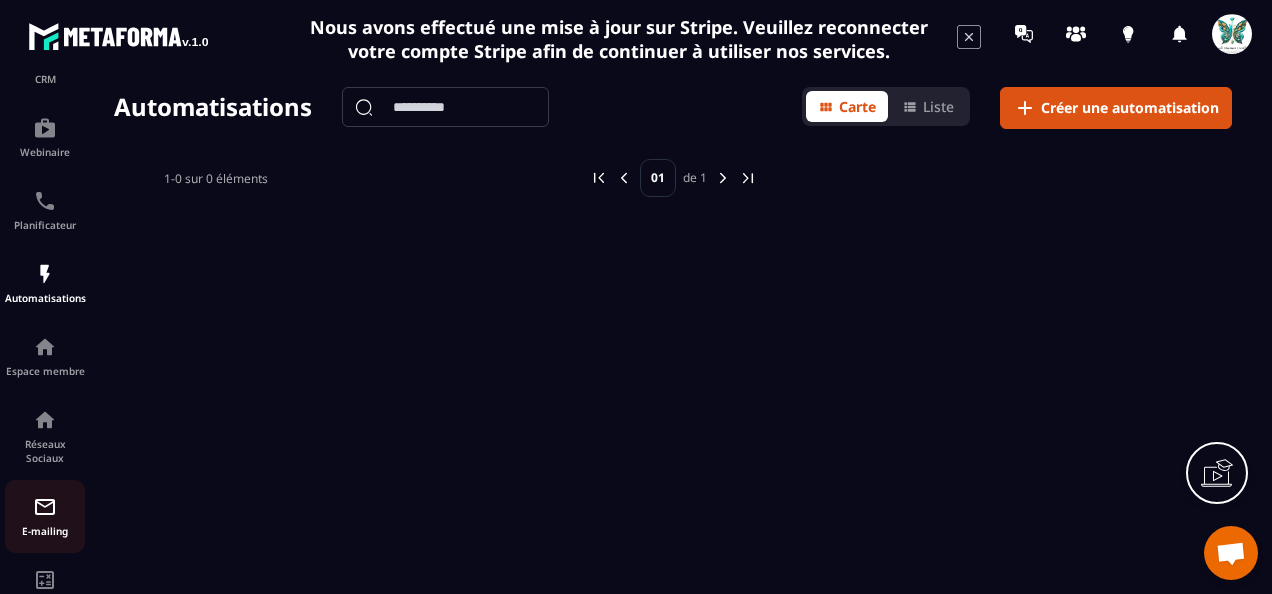 click on "E-mailing" at bounding box center [45, 531] 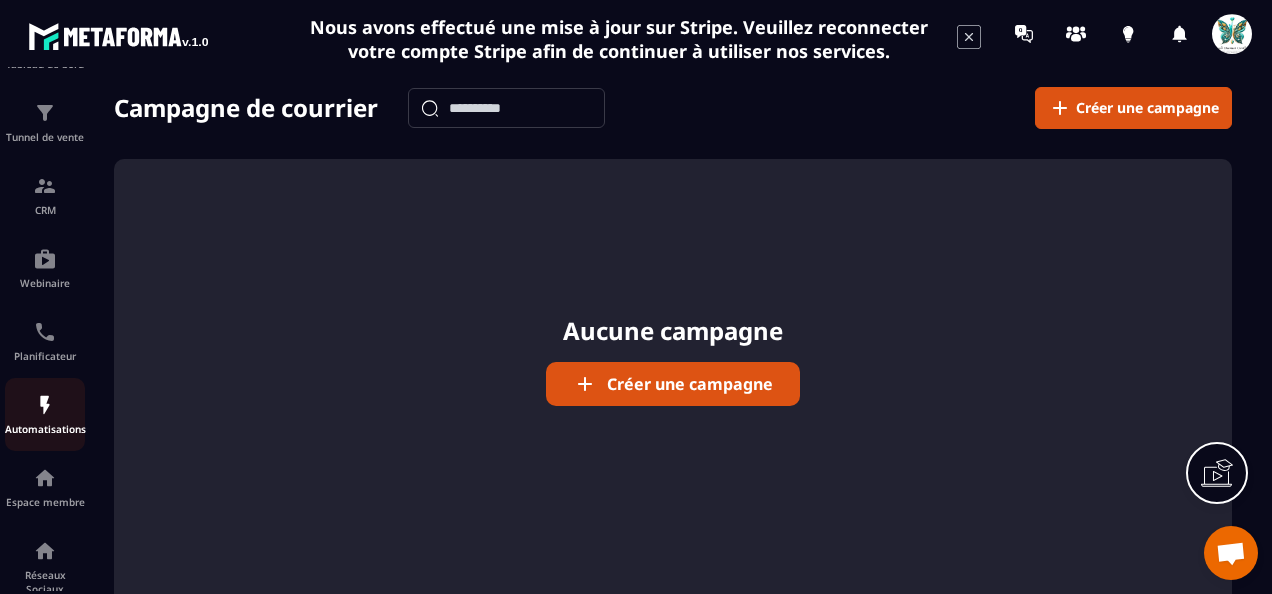 scroll, scrollTop: 100, scrollLeft: 0, axis: vertical 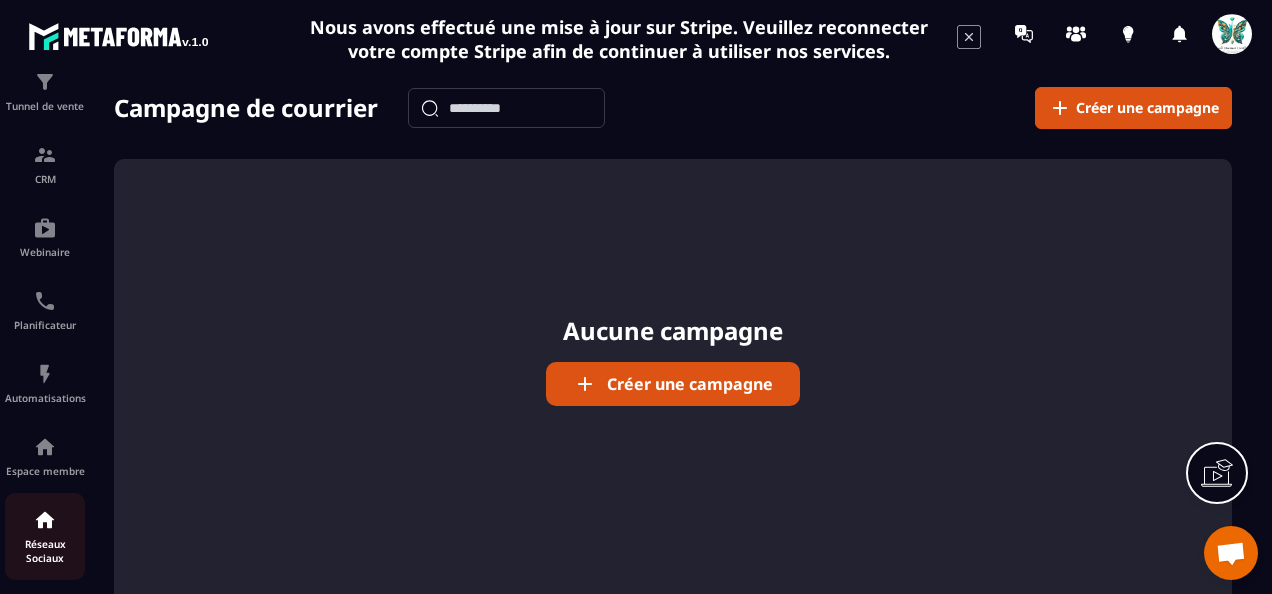click on "Réseaux Sociaux" at bounding box center (45, 536) 